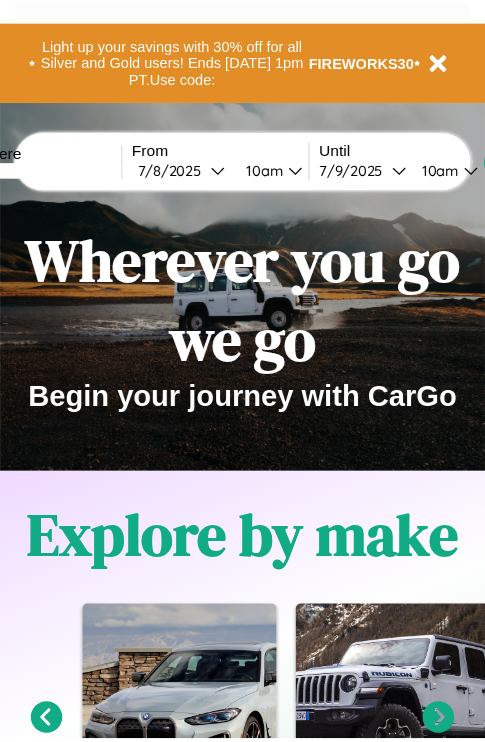 scroll, scrollTop: 0, scrollLeft: 0, axis: both 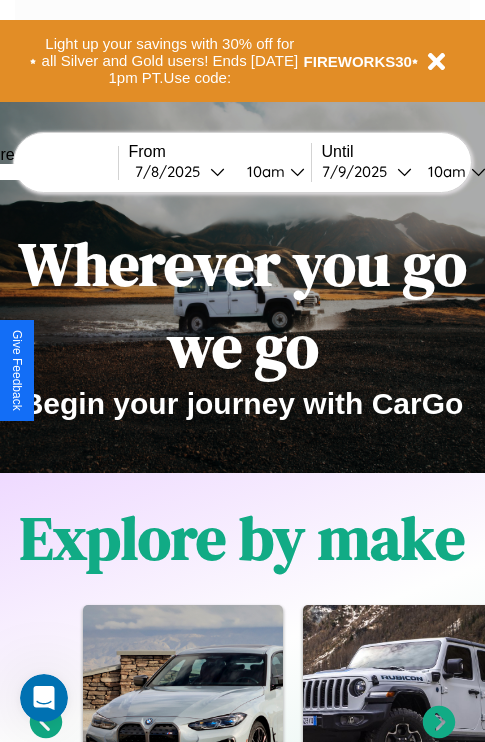 click at bounding box center [43, 172] 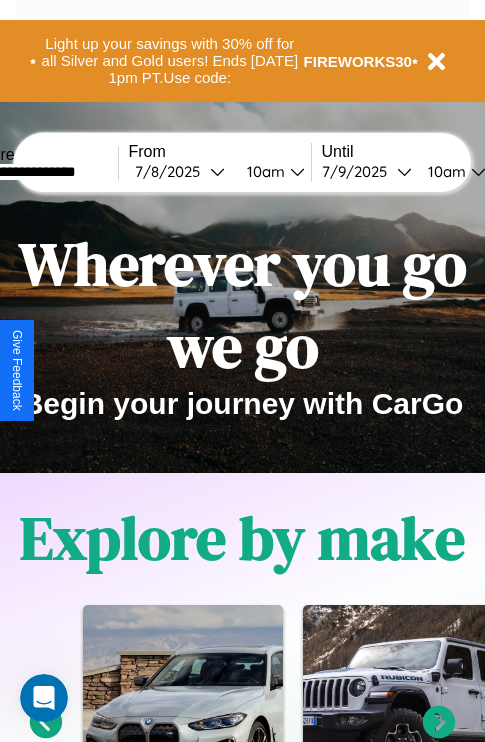 type on "**********" 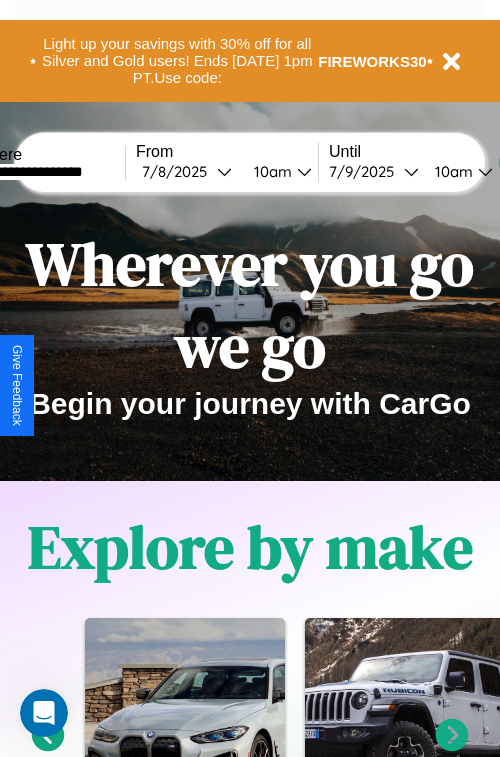select on "*" 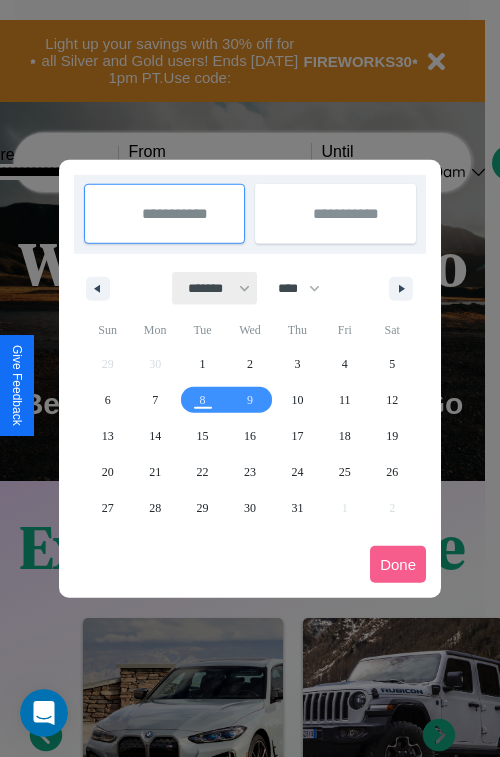 click on "******* ******** ***** ***** *** **** **** ****** ********* ******* ******** ********" at bounding box center [215, 288] 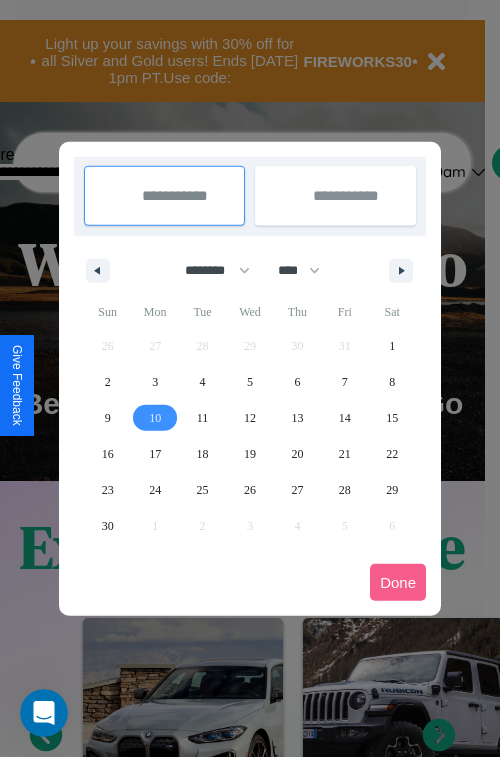 click on "10" at bounding box center (155, 418) 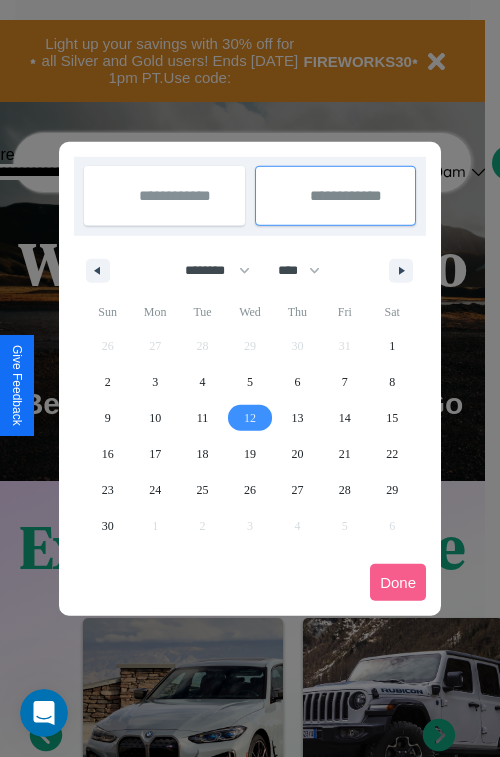 click on "12" at bounding box center (250, 418) 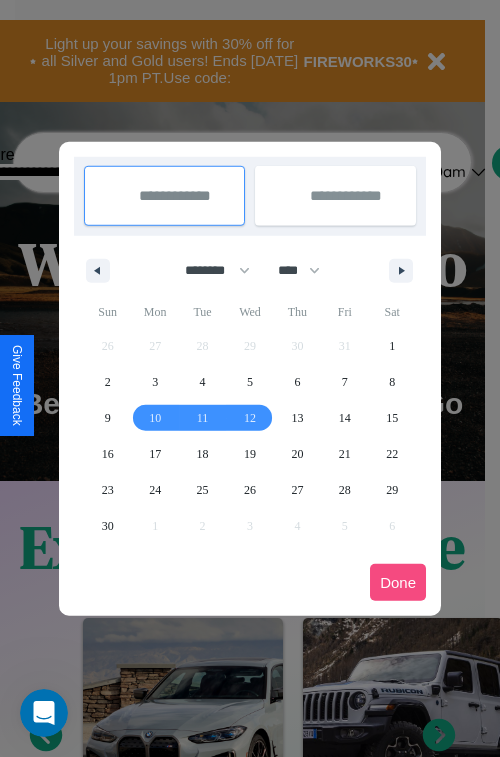 click on "Done" at bounding box center (398, 582) 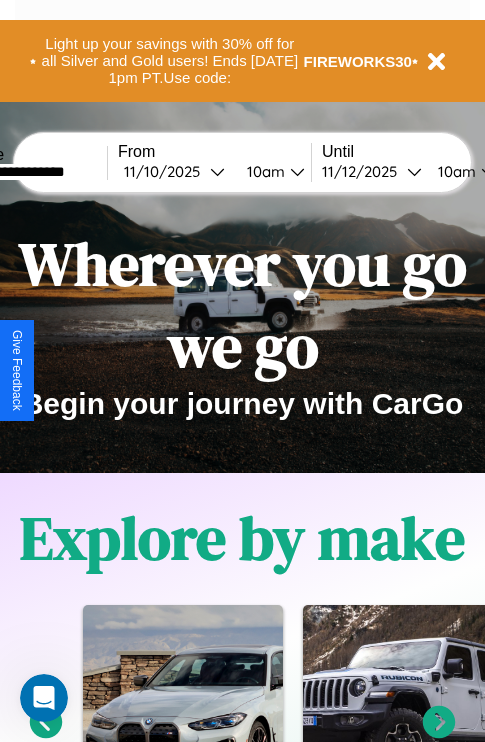 scroll, scrollTop: 0, scrollLeft: 78, axis: horizontal 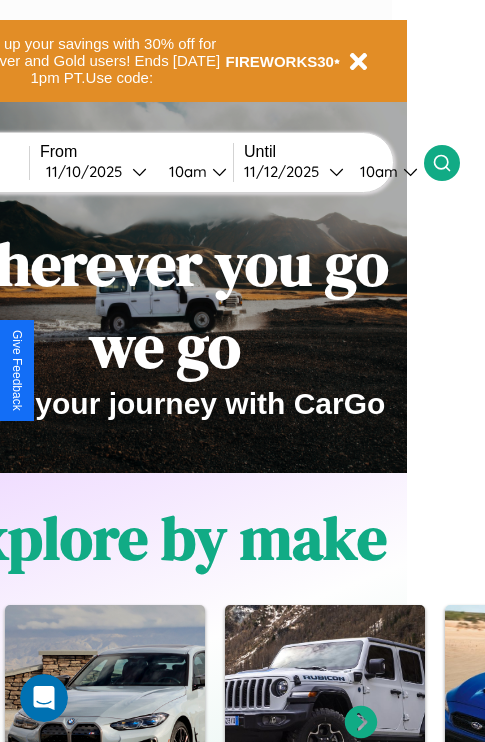 click 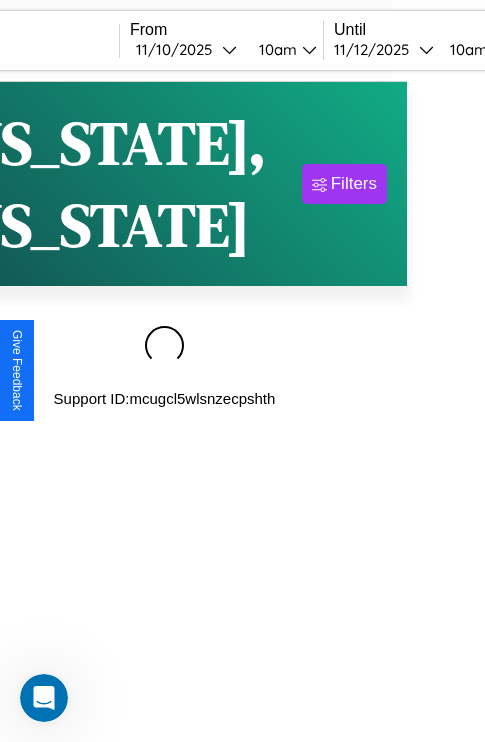 scroll, scrollTop: 0, scrollLeft: 0, axis: both 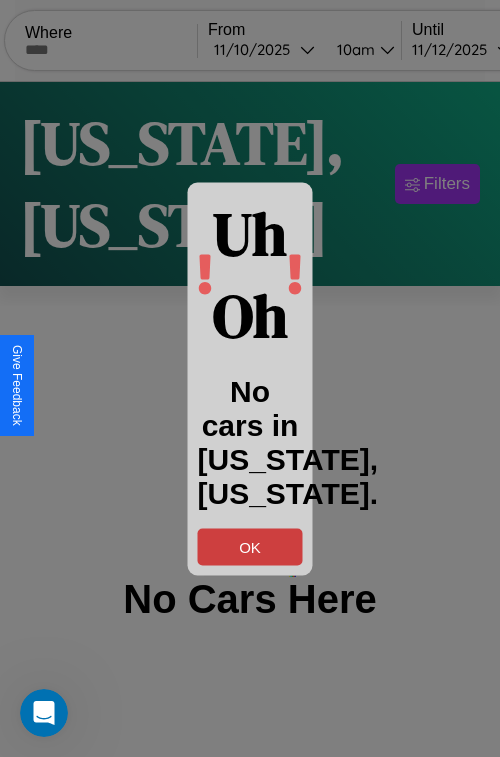 click on "OK" at bounding box center (250, 546) 